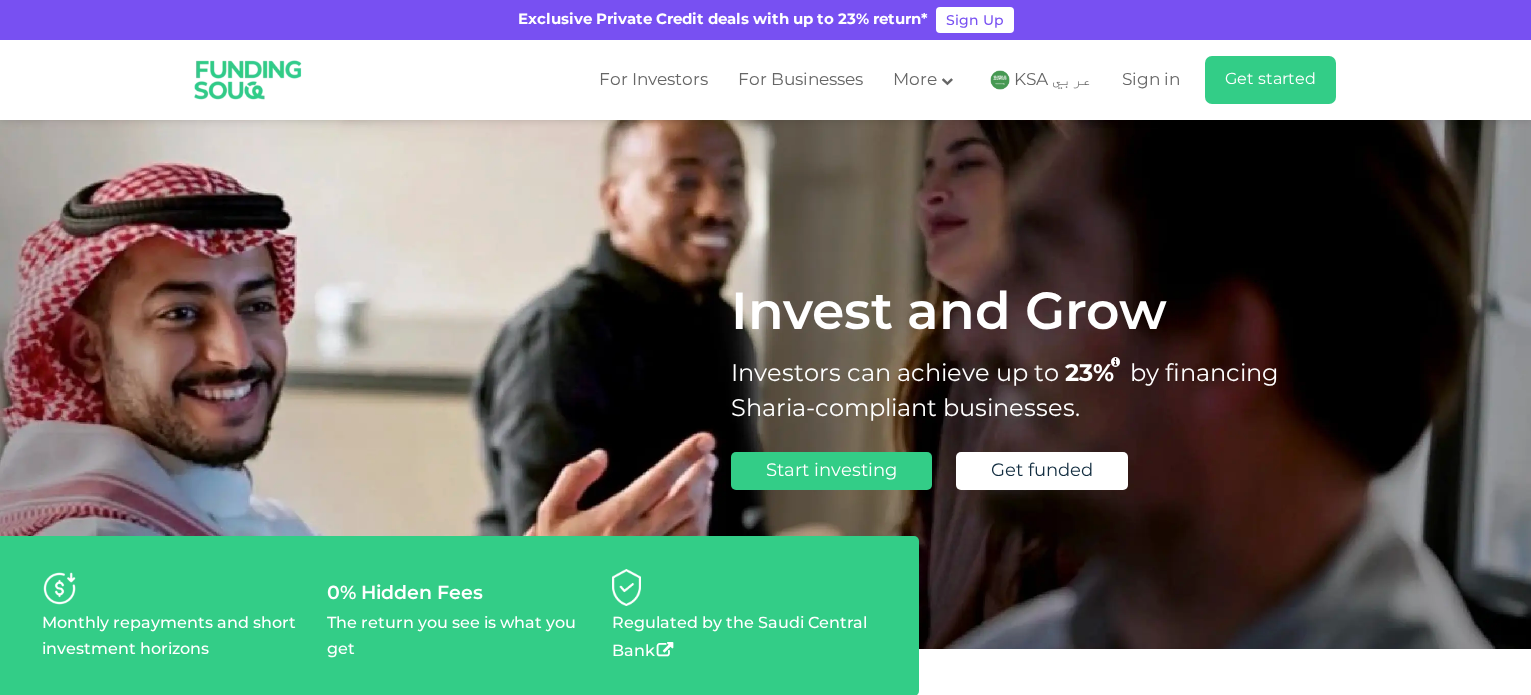 scroll, scrollTop: 0, scrollLeft: 0, axis: both 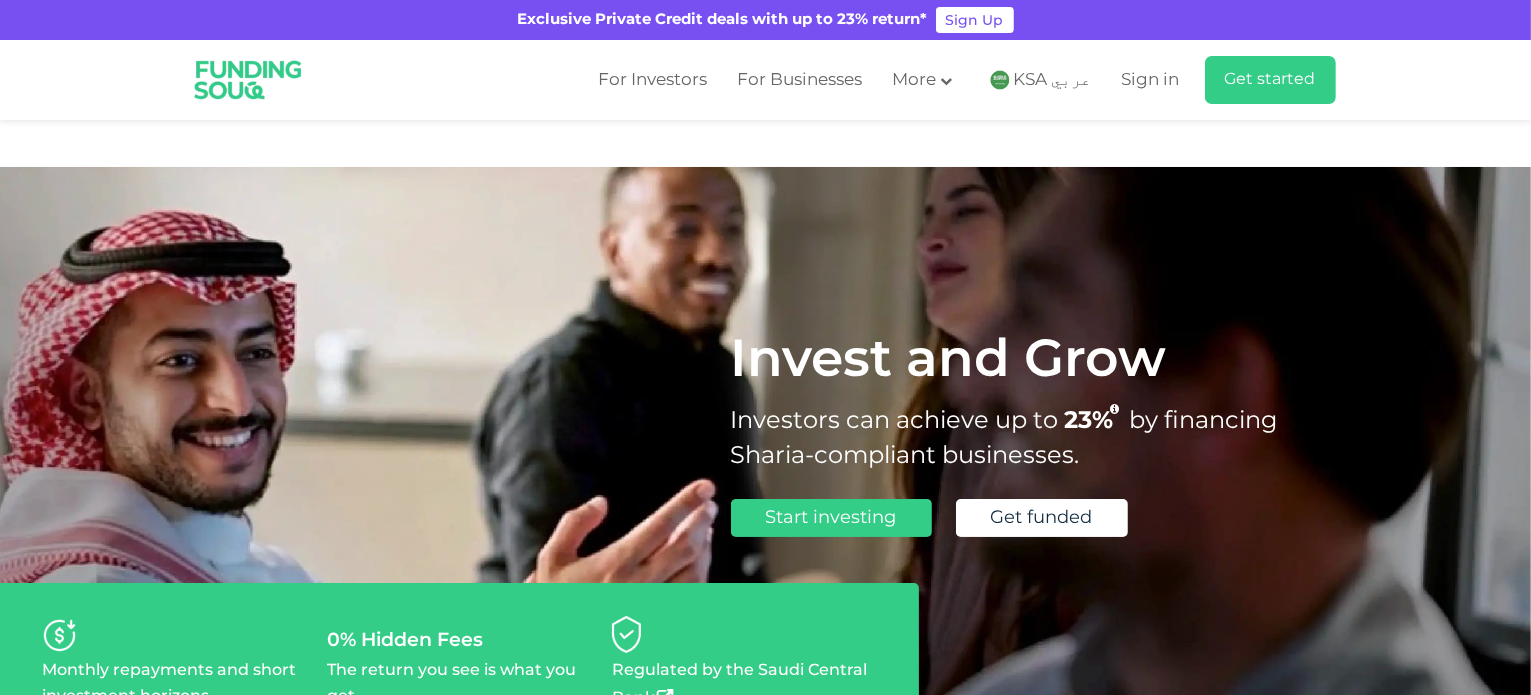 click on "Invest and Grow
Investors can achieve up to
23%
by financing Sharia-compliant businesses.
Start investing
Get funded" at bounding box center (766, 431) 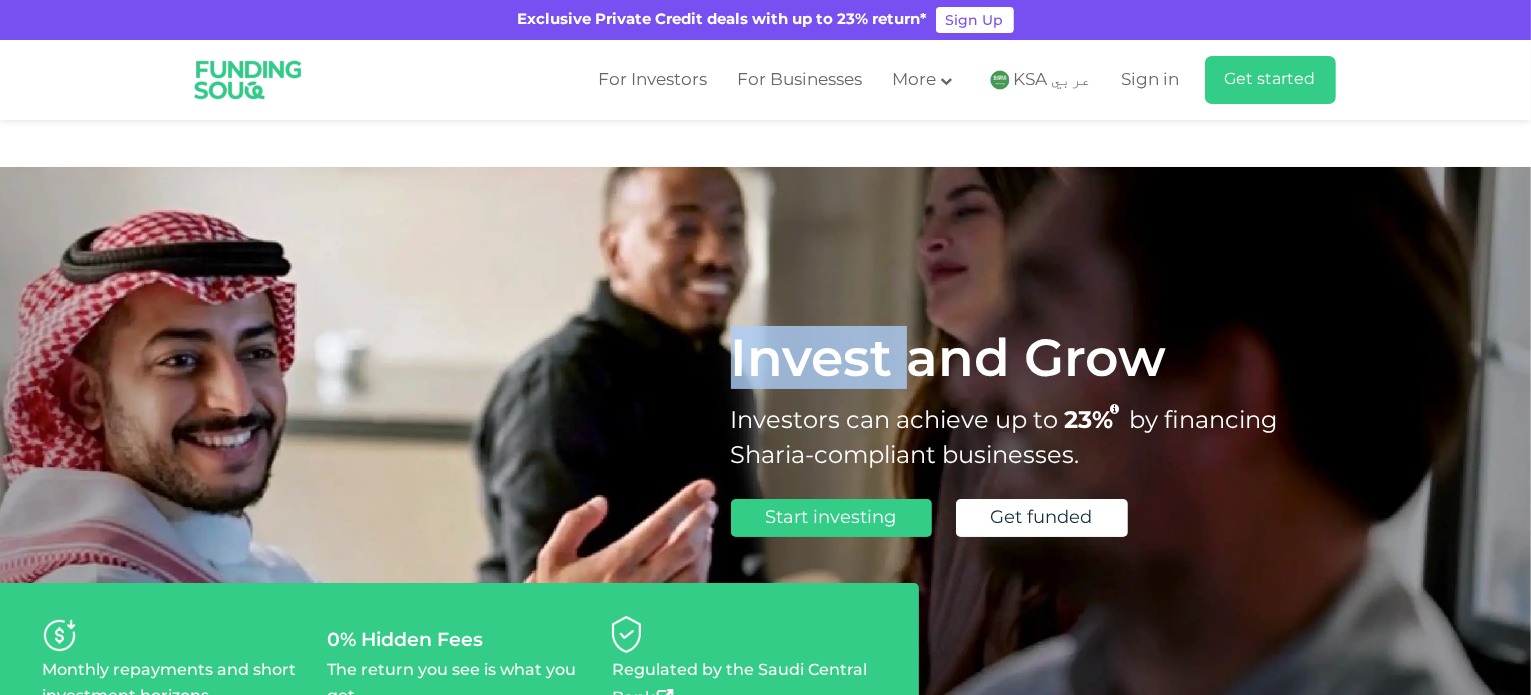 type on "Invest" 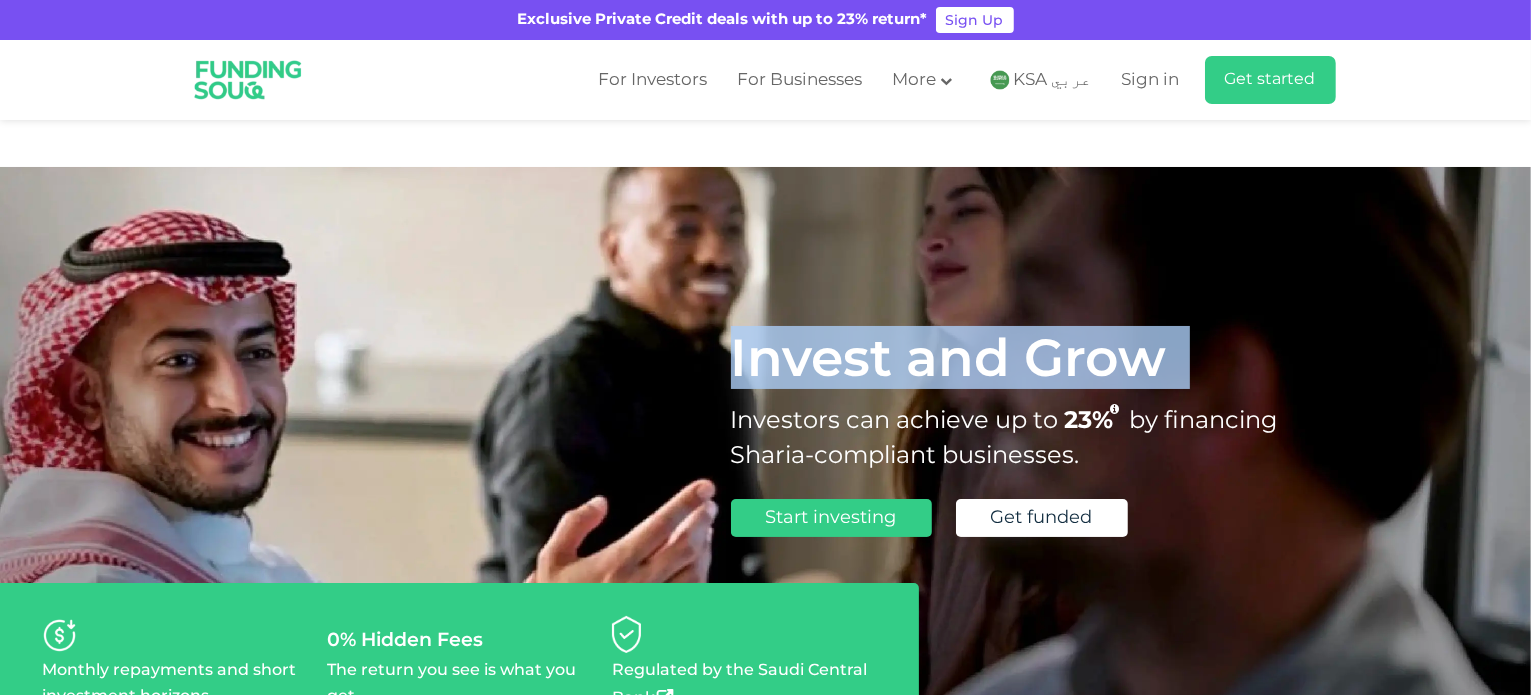 drag, startPoint x: 508, startPoint y: 309, endPoint x: 546, endPoint y: 300, distance: 39.051247 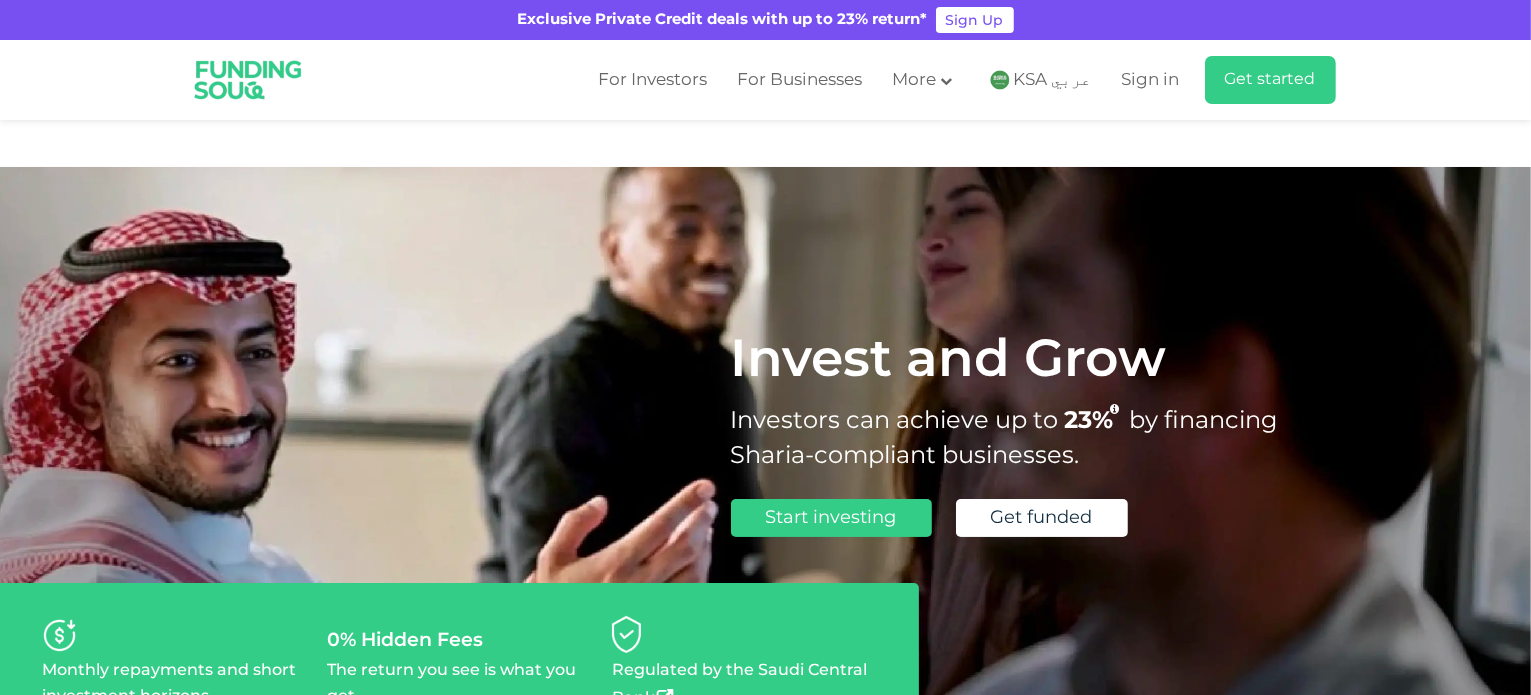 click on "Invest and Grow
Investors can achieve up to
23%
by financing Sharia-compliant businesses.
Start investing
Get funded" at bounding box center (766, 431) 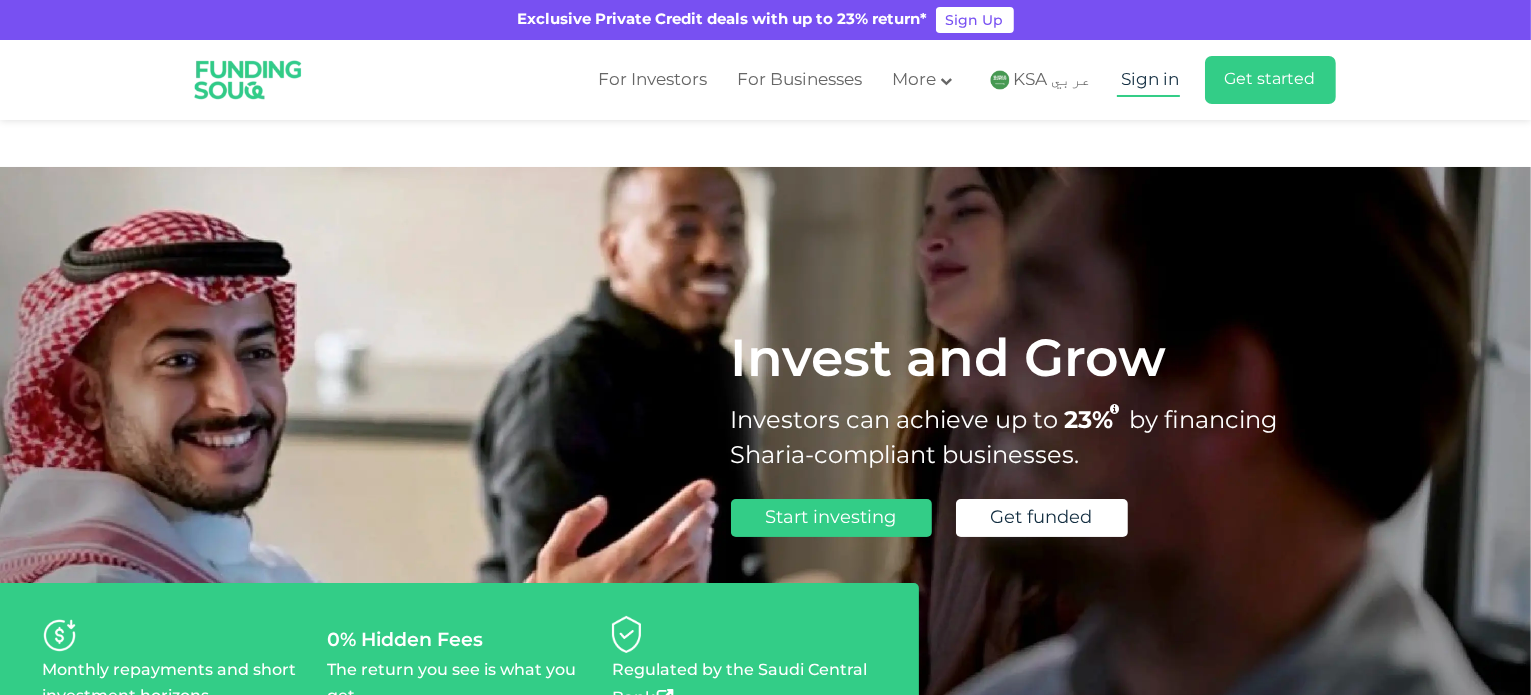 click on "Sign in" at bounding box center [1151, 80] 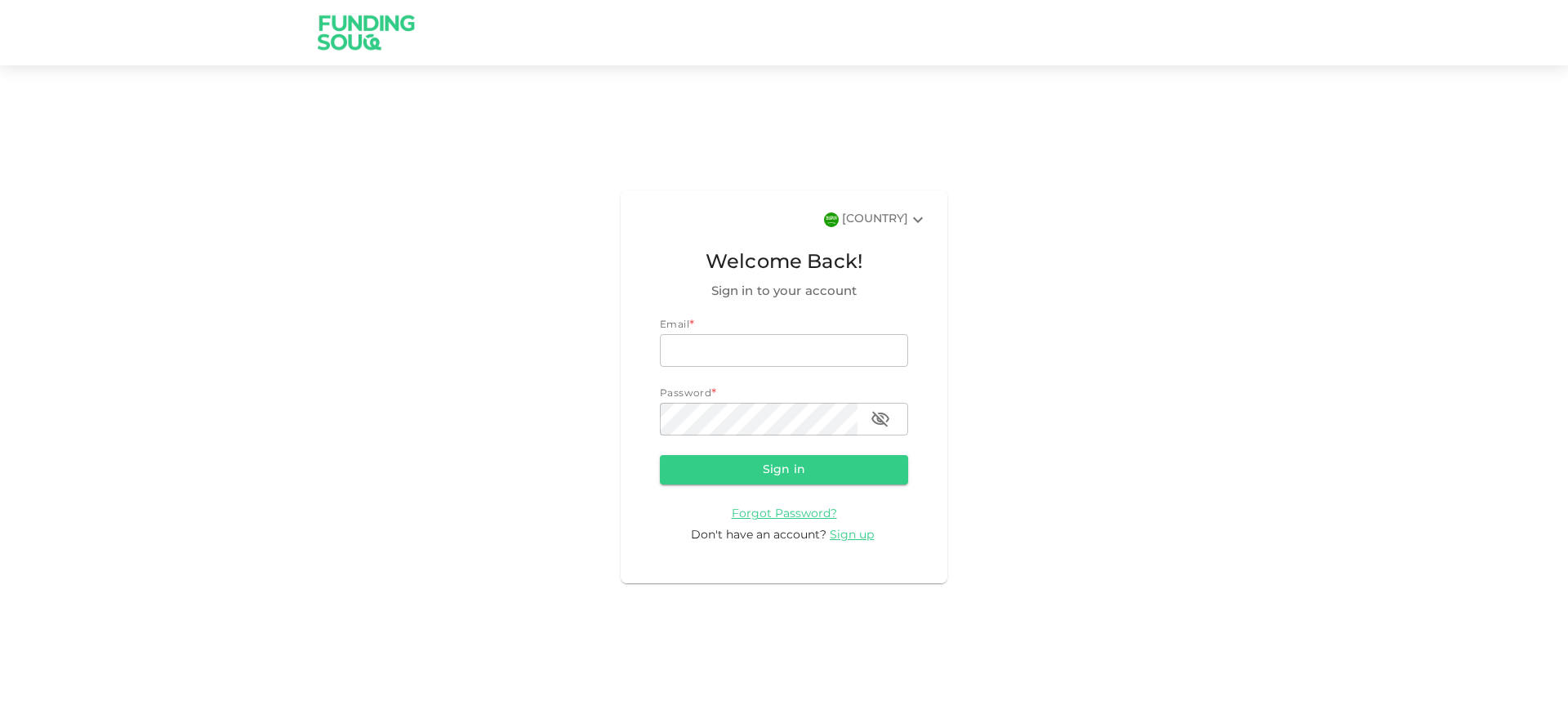 scroll, scrollTop: 0, scrollLeft: 0, axis: both 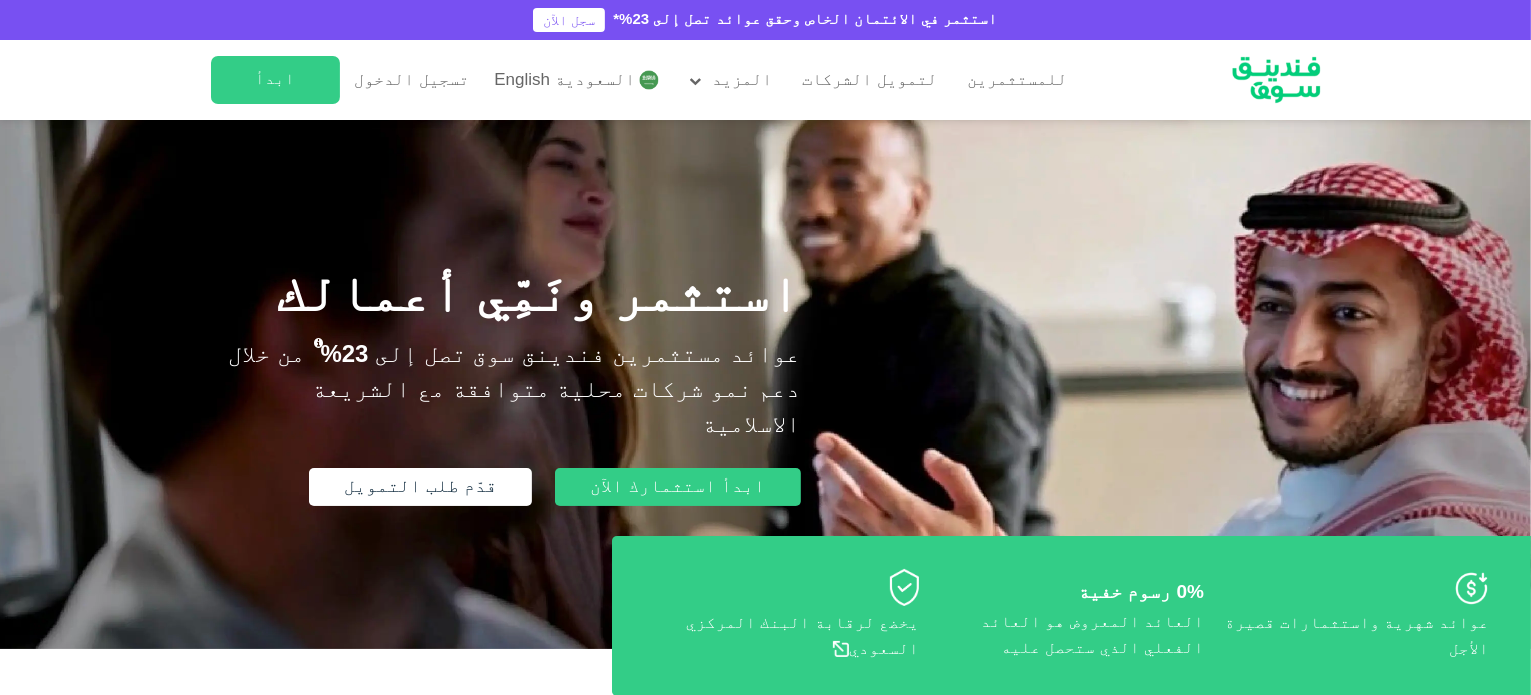 click on "السعودية English" at bounding box center [564, 80] 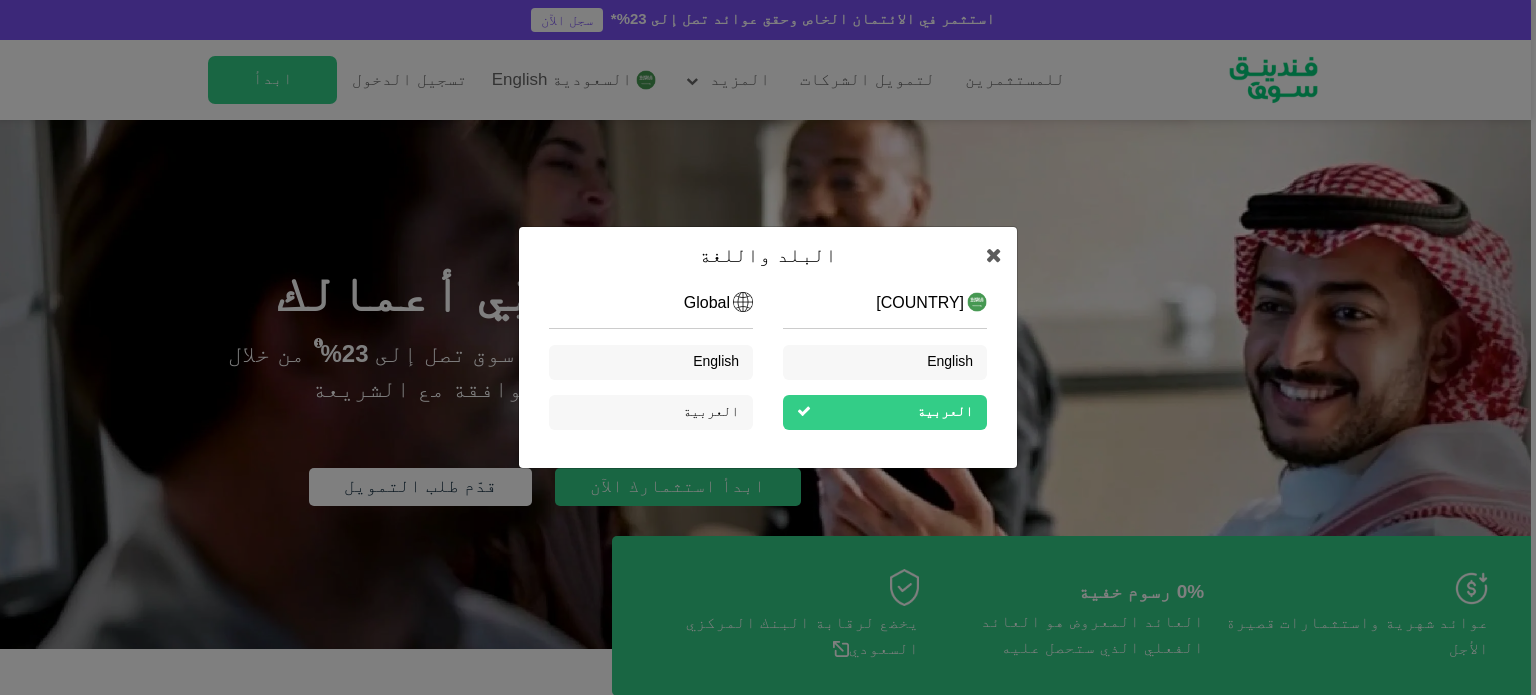click on "البلد واللغة
Saudi Arabia
English
العربية
Global
English
العربية" at bounding box center (768, 347) 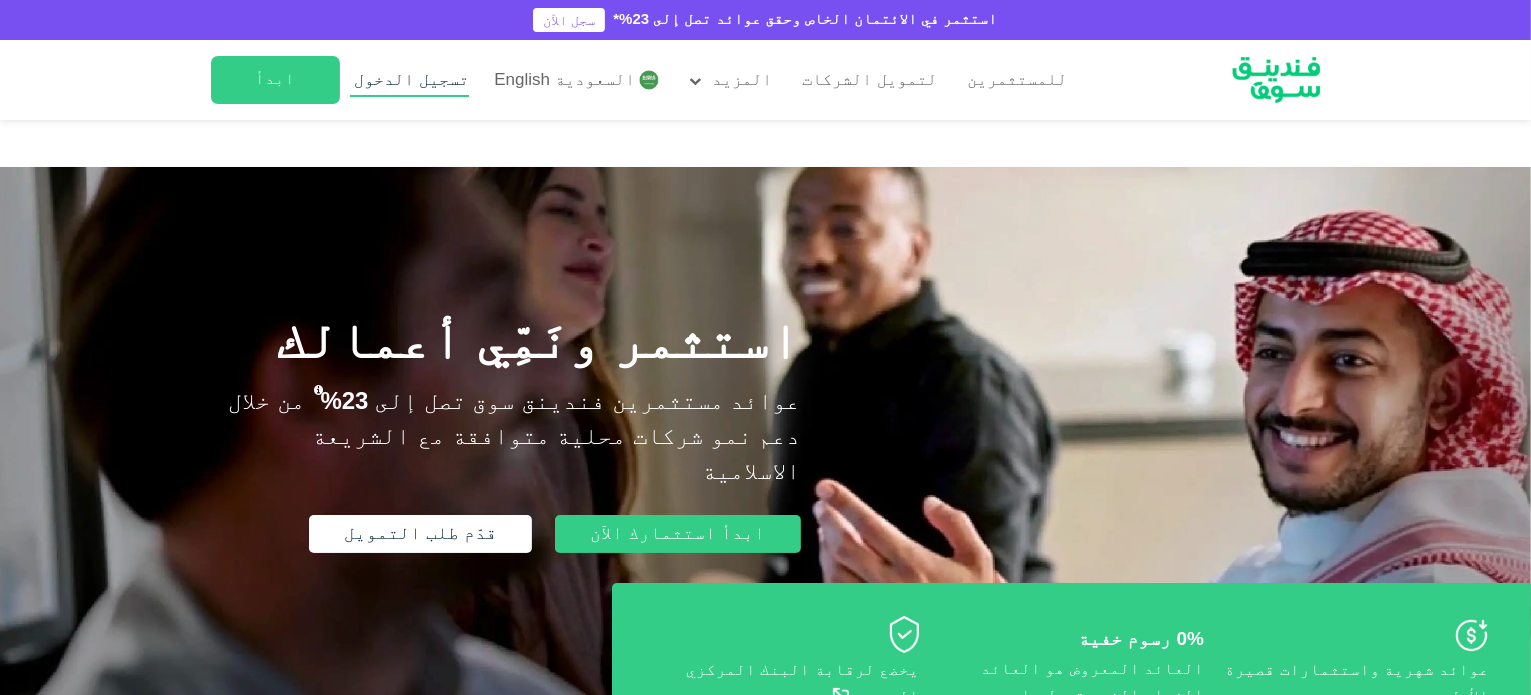 click on "تسجيل الدخول" at bounding box center [410, 80] 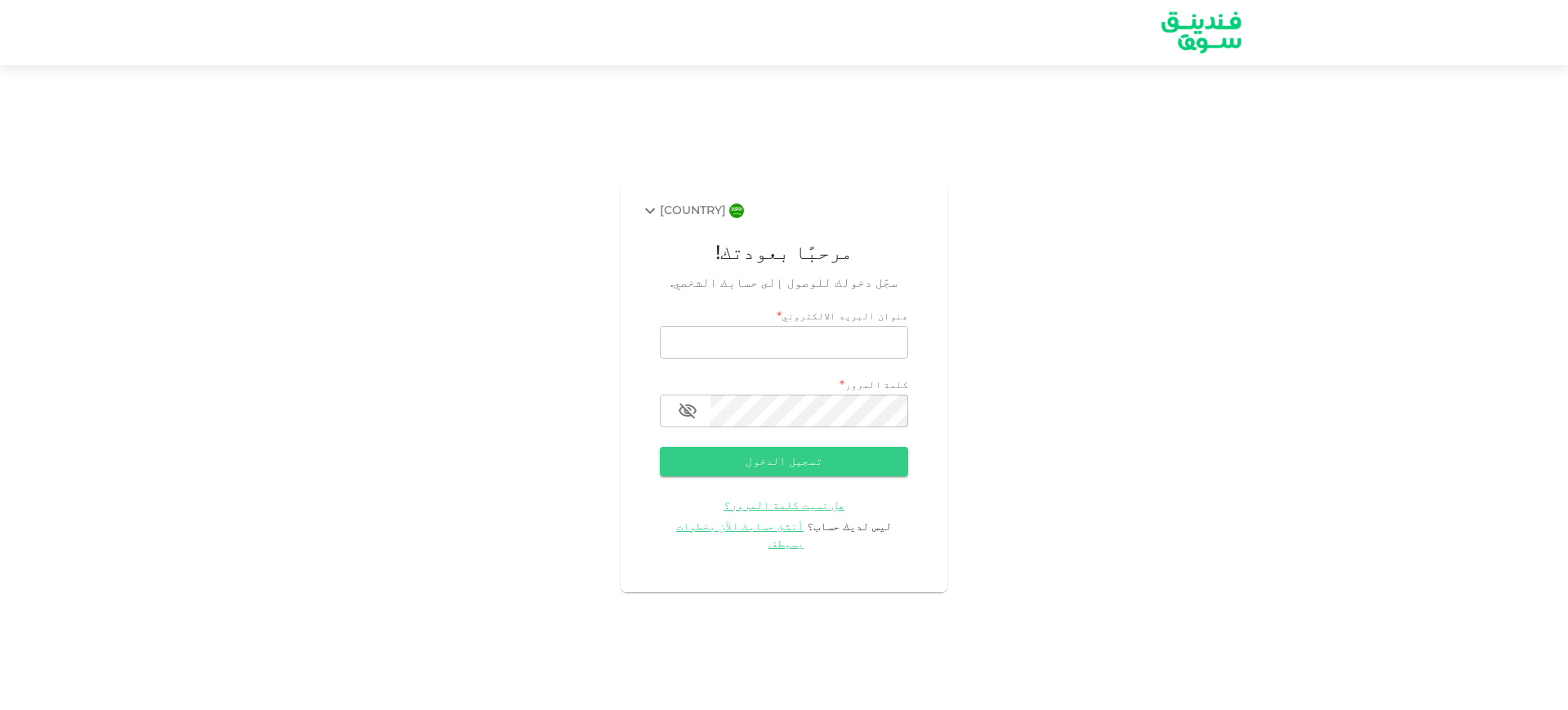 scroll, scrollTop: 0, scrollLeft: 0, axis: both 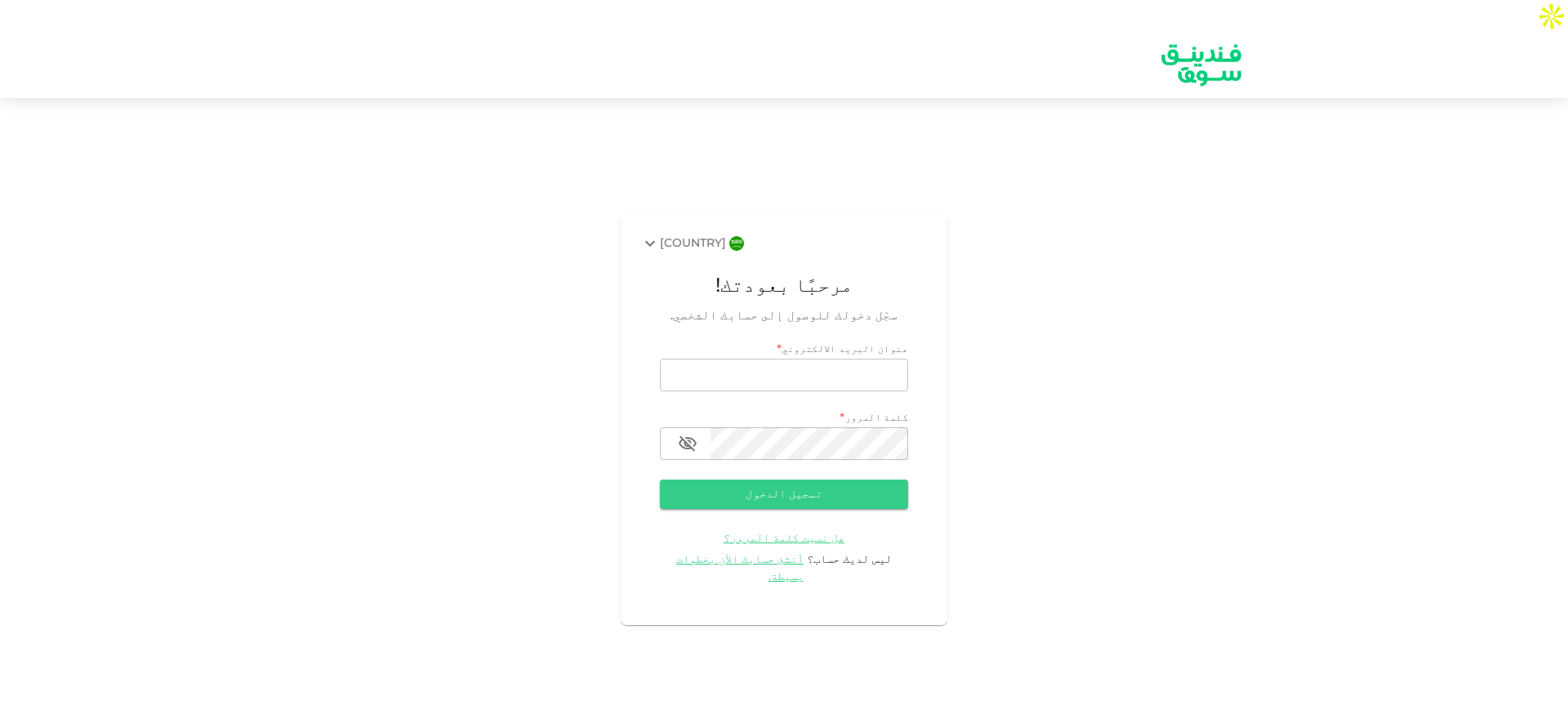 click on "KSA   مرحبًا بعودتك!    سجّل دخولك للوصول إلى حسابك الشخصي.   عنوان البريد الالكتروني * email email   كلمة المرور * password password تسجيل الدخول هل نسيت كلمة المرور؟ ليس لديك حساب؟ أنشئ حسابك الآن بخطوات بسيطة." at bounding box center [784, 419] 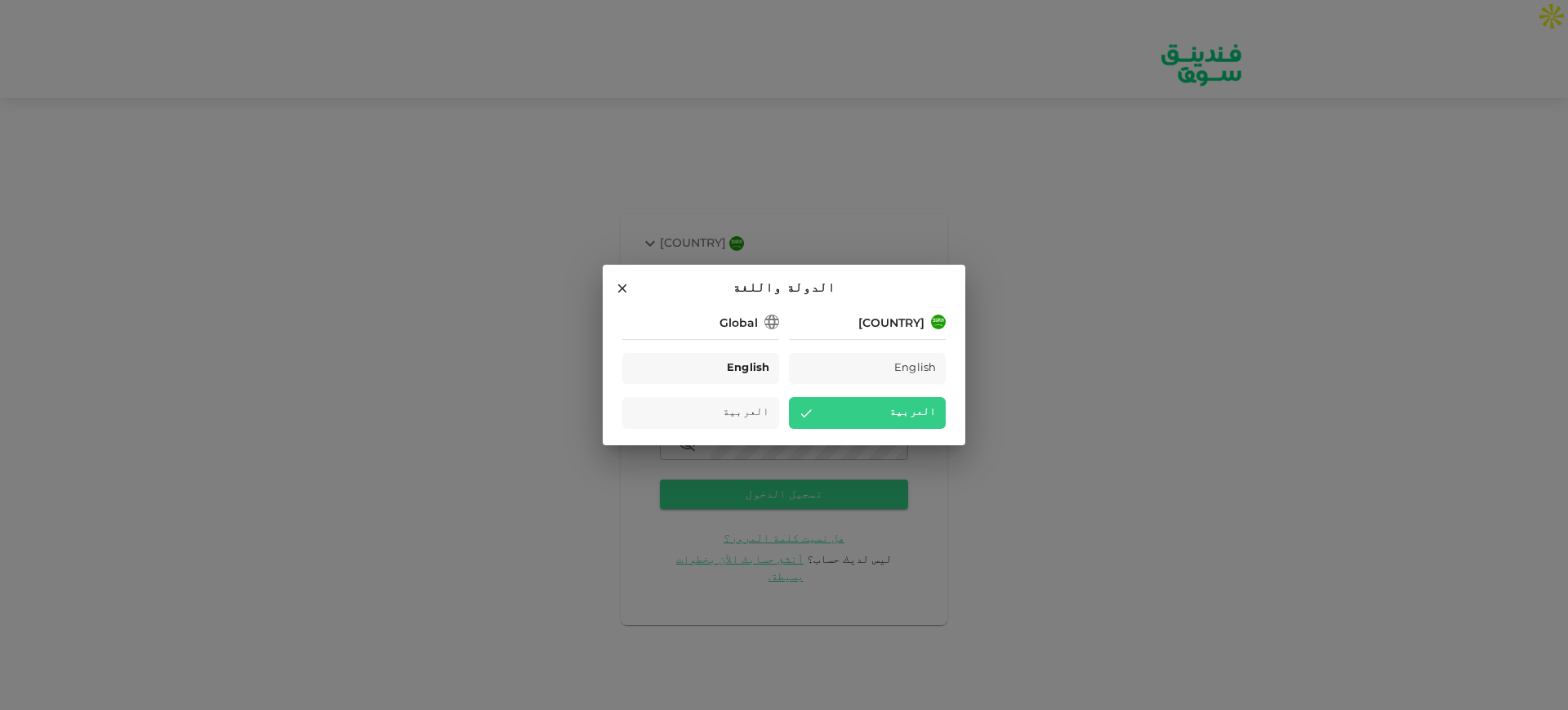 click on "English" at bounding box center (701, 368) 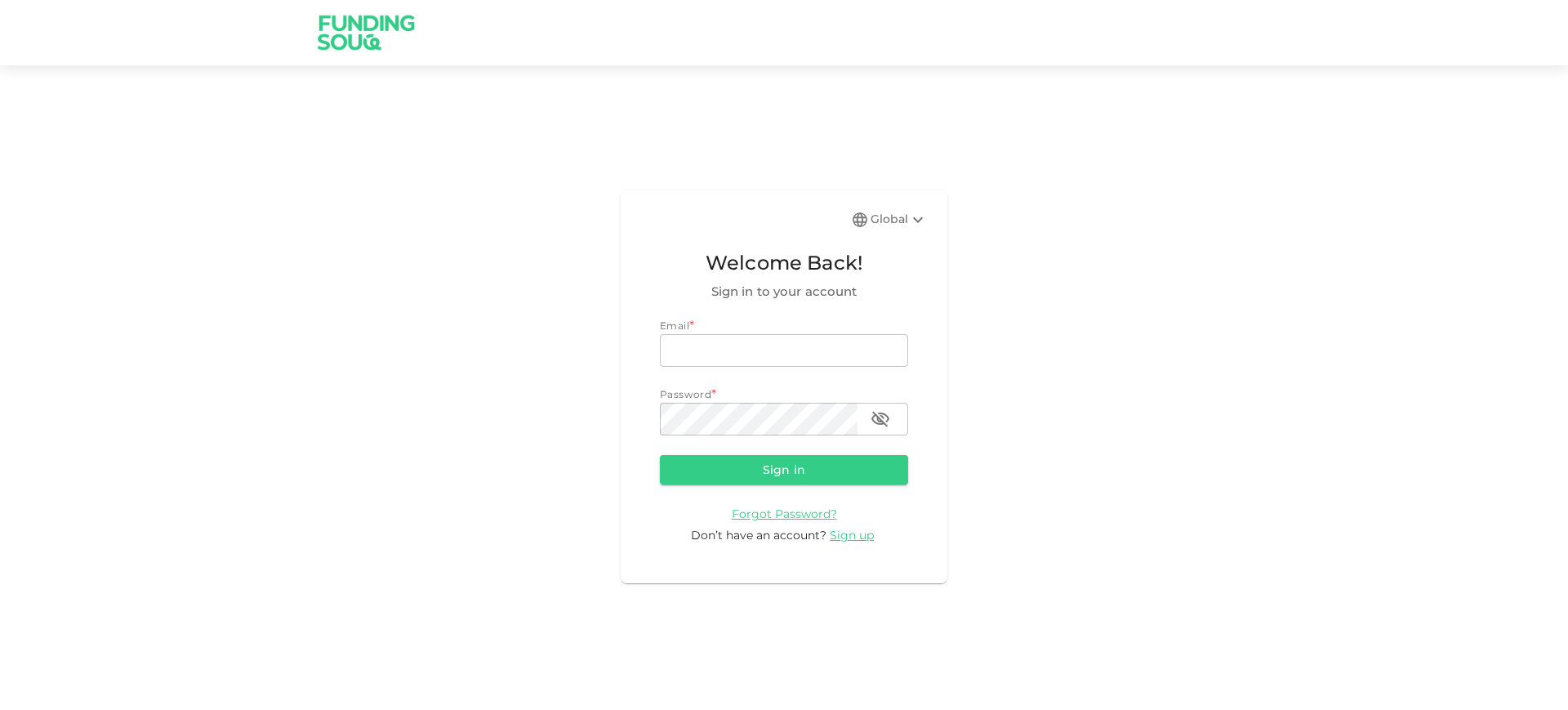 scroll, scrollTop: 0, scrollLeft: 0, axis: both 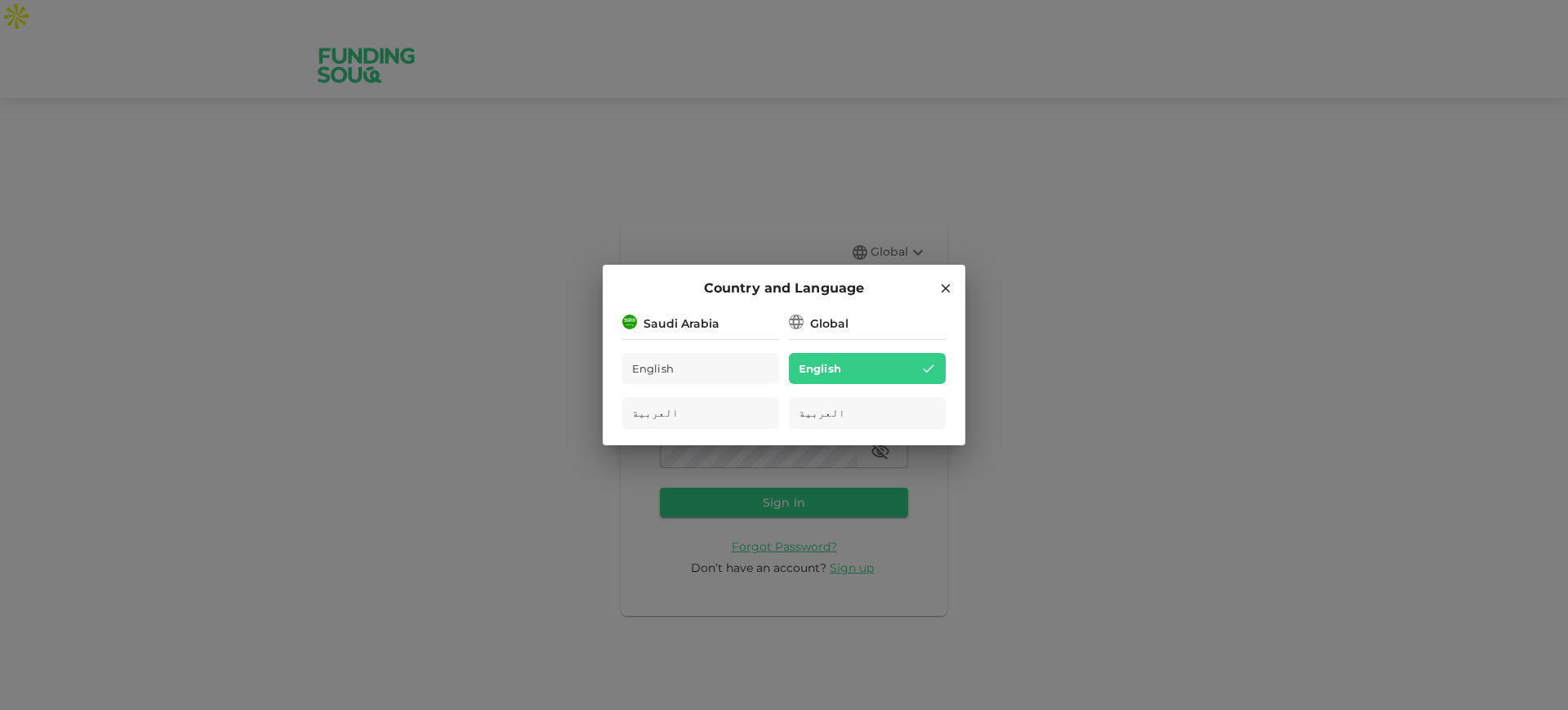 click on "Country and Language Saudi Arabia   English   العربية Global   English   العربية" at bounding box center [784, 355] 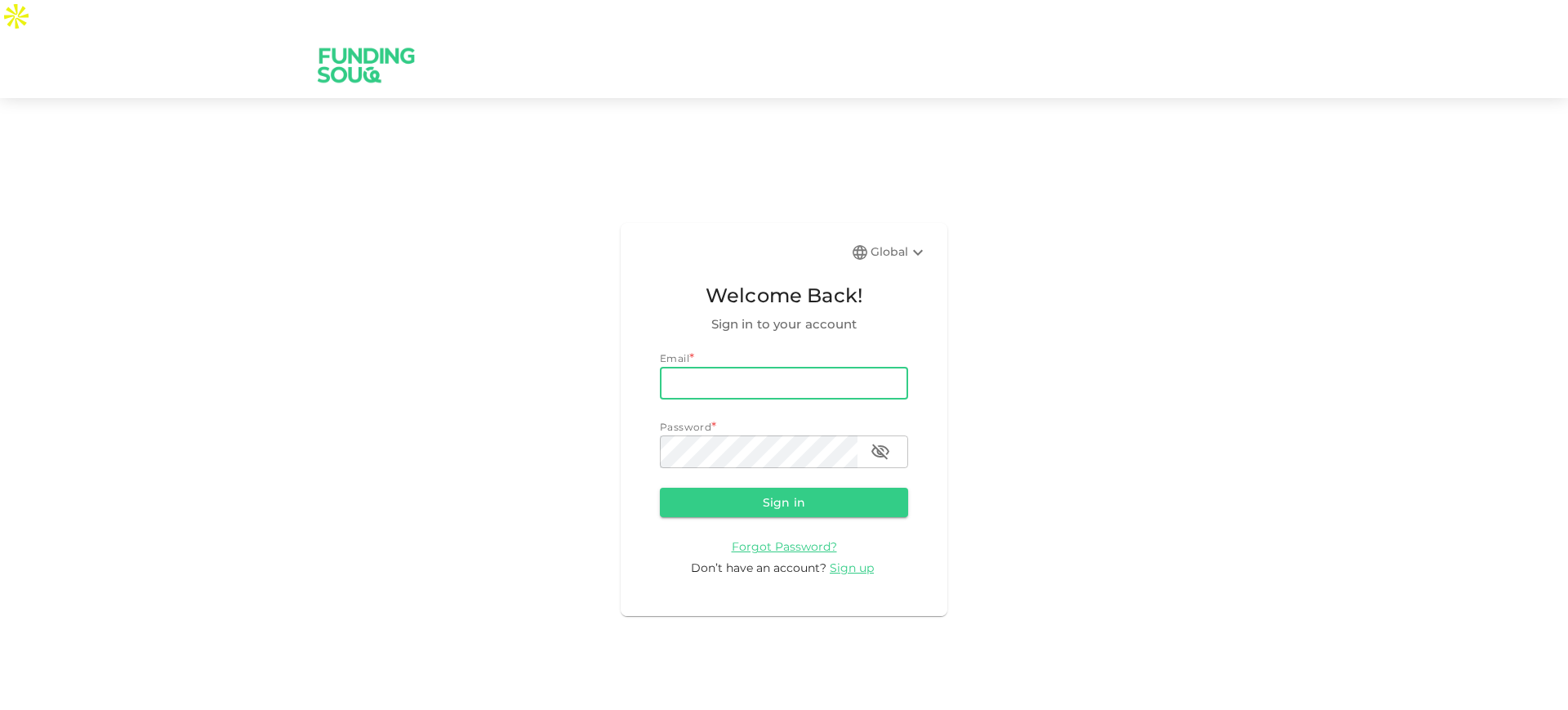 click on "email" at bounding box center (784, 383) 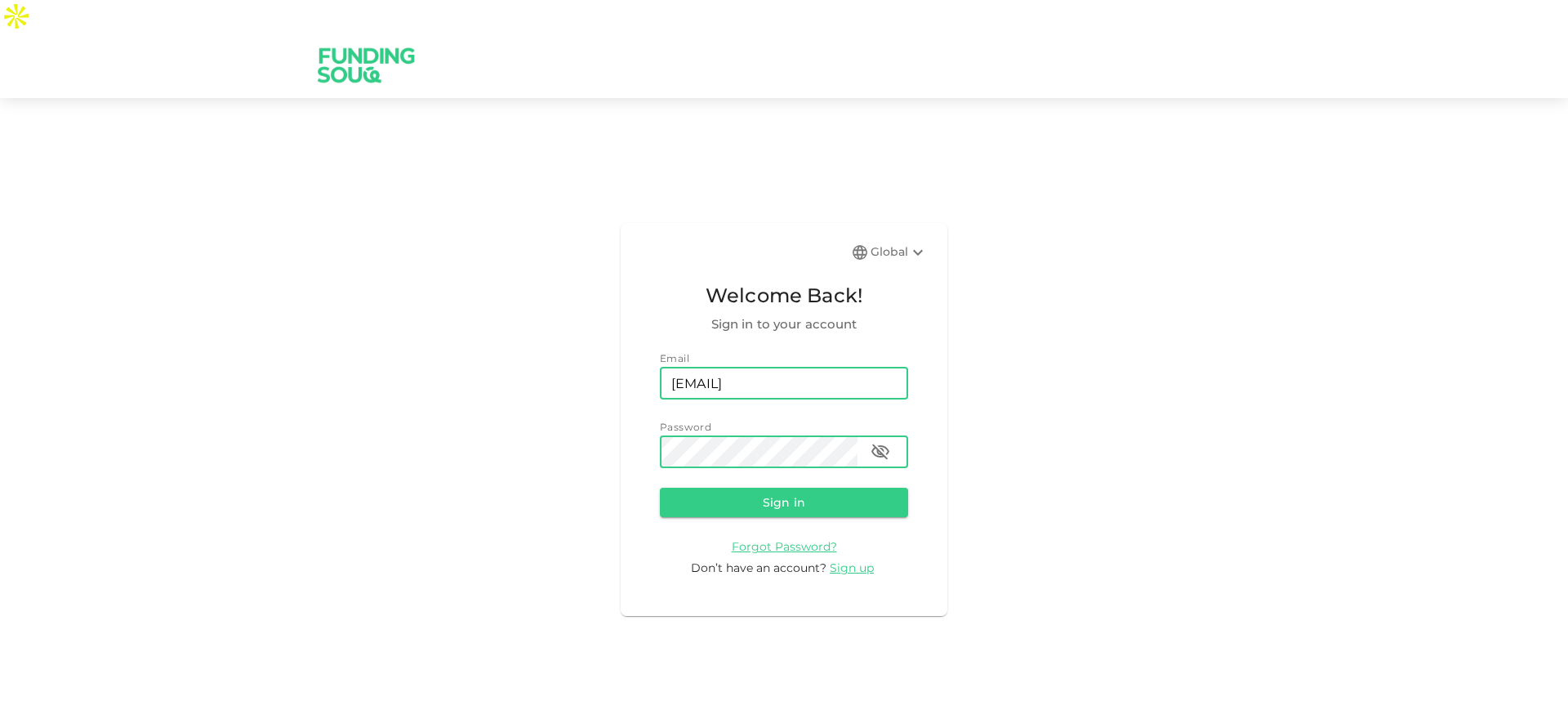 click 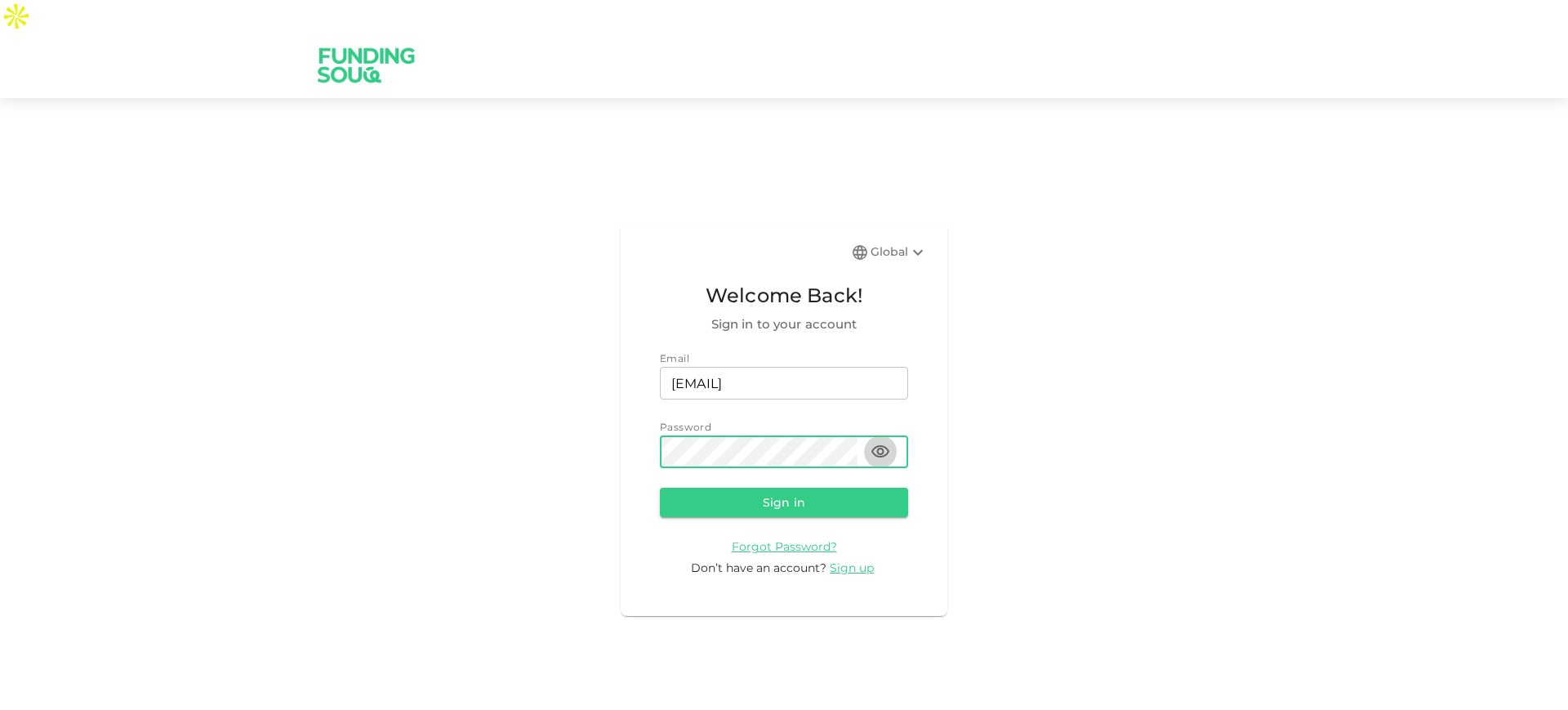 click 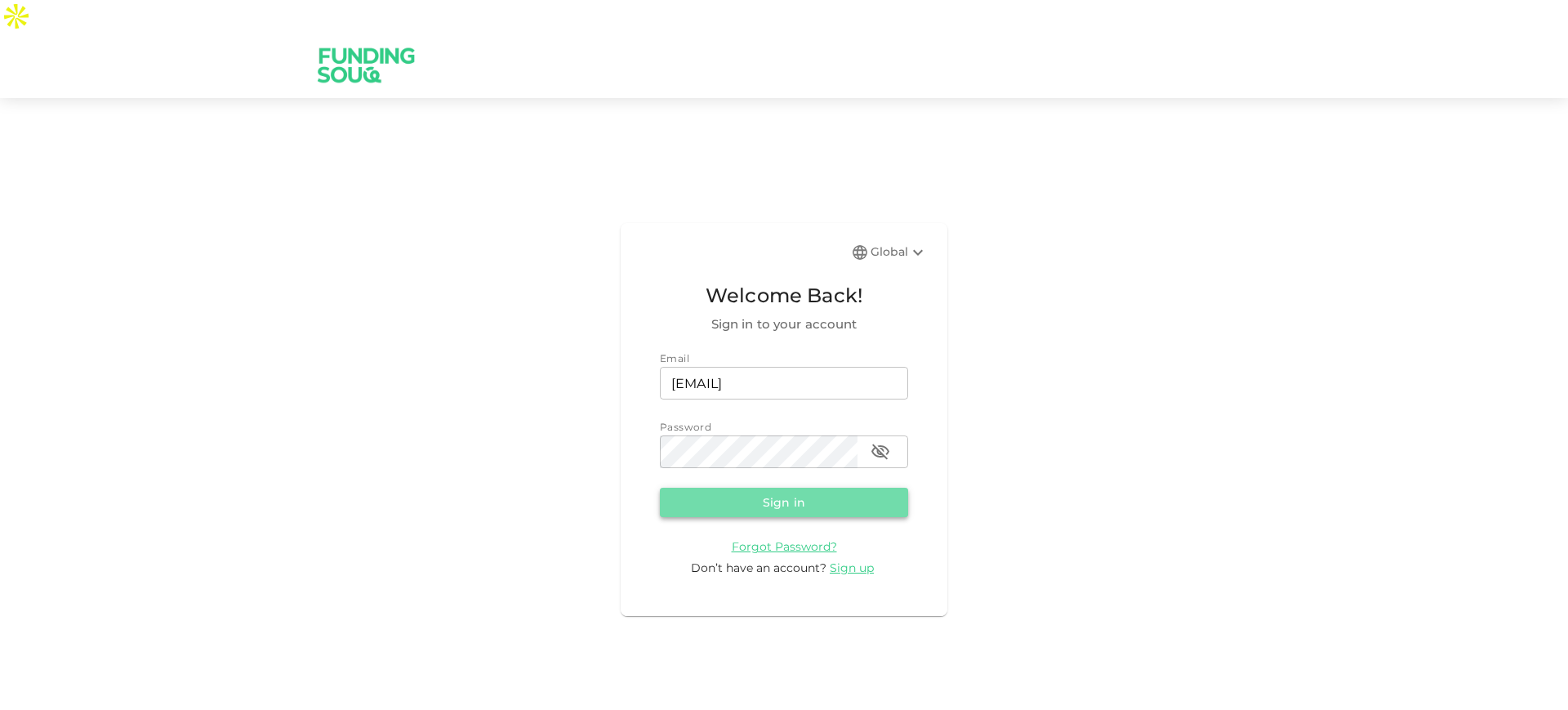 click on "Sign in" at bounding box center [784, 502] 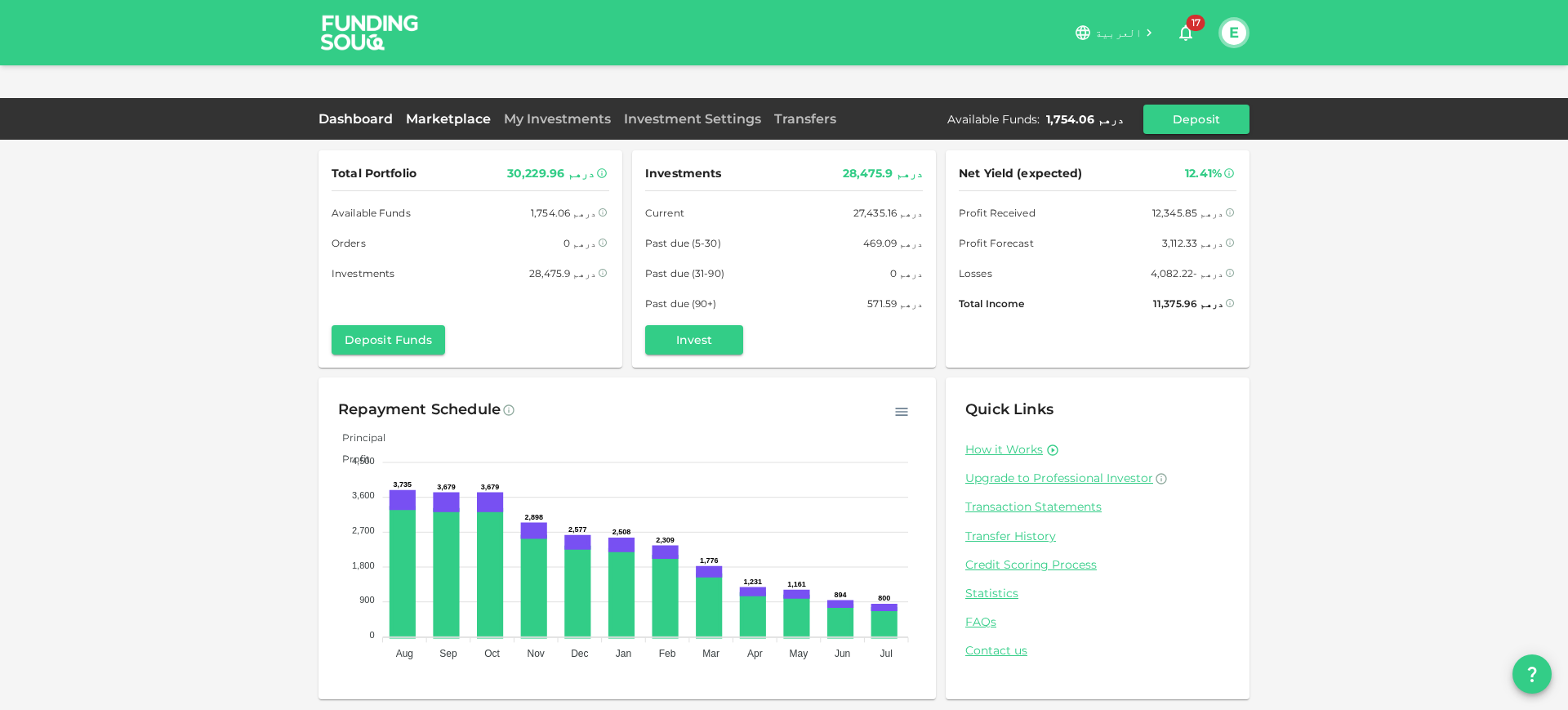 click on "Marketplace" at bounding box center (448, 118) 